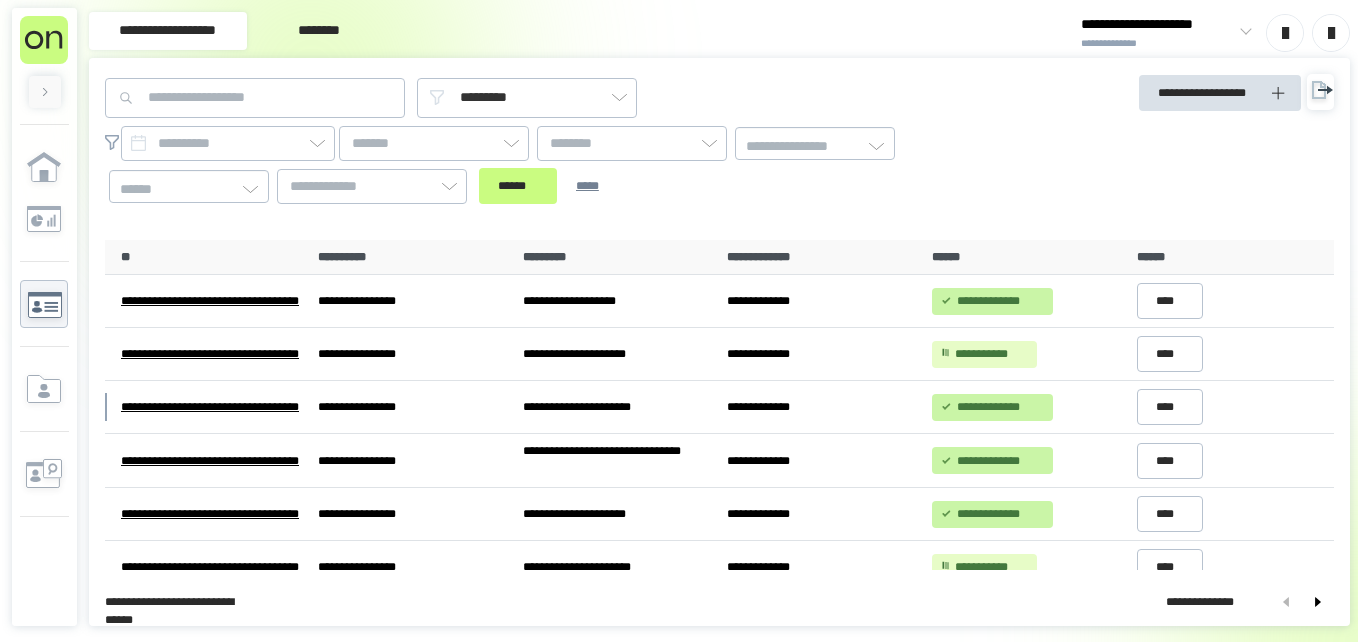 scroll, scrollTop: 0, scrollLeft: 0, axis: both 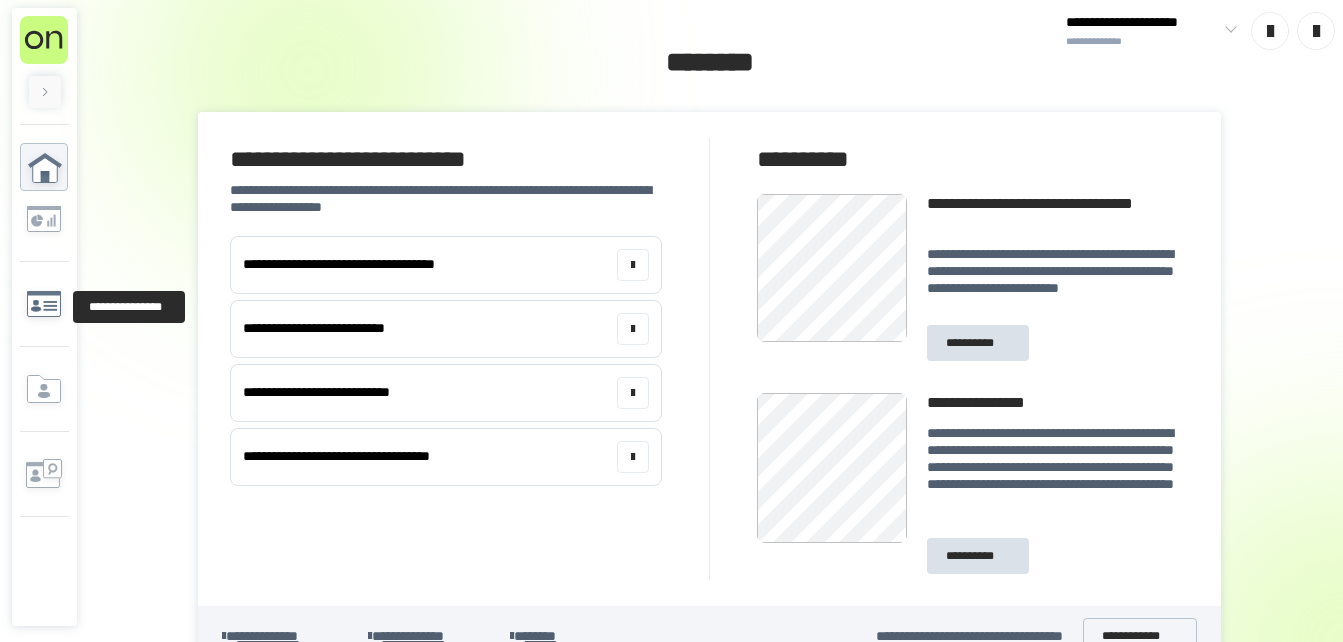 click 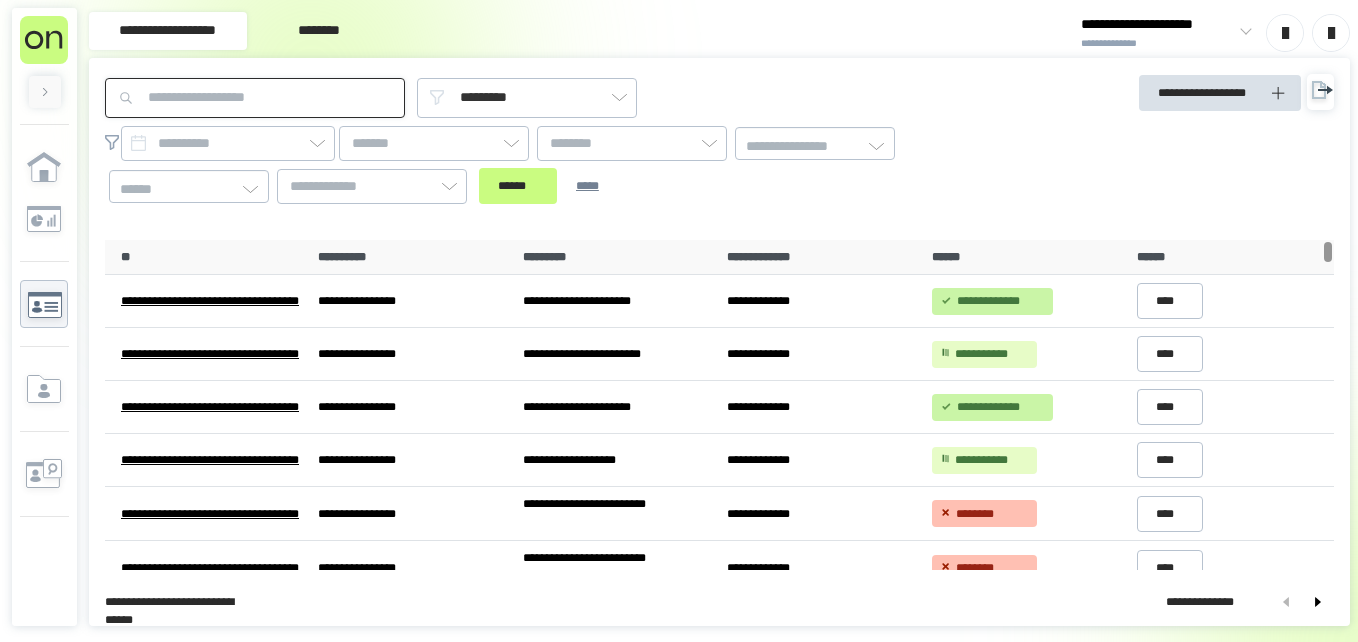 click at bounding box center (255, 98) 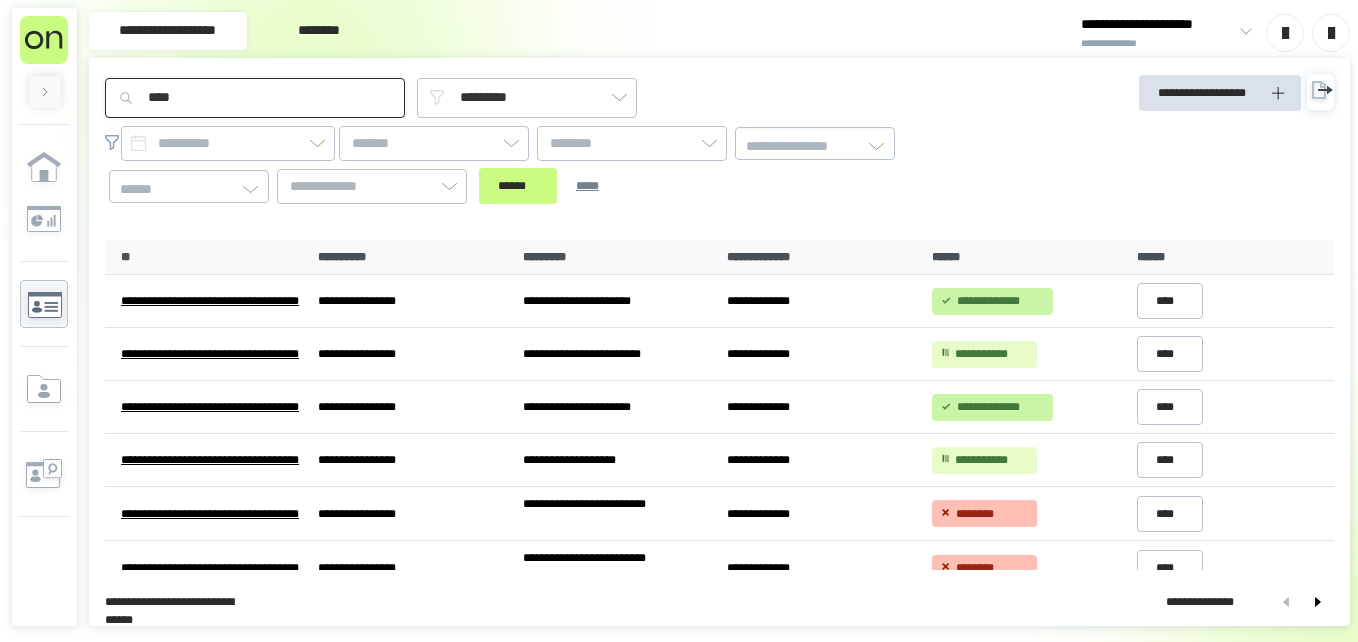 type on "****" 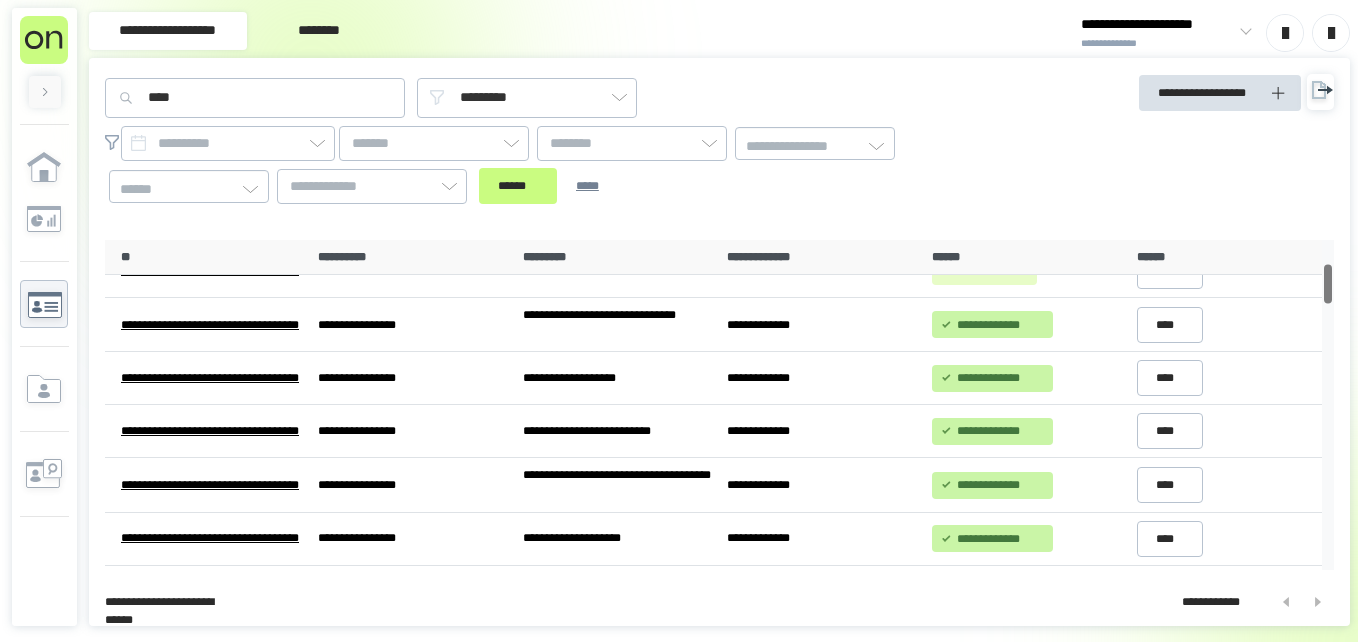 scroll, scrollTop: 197, scrollLeft: 0, axis: vertical 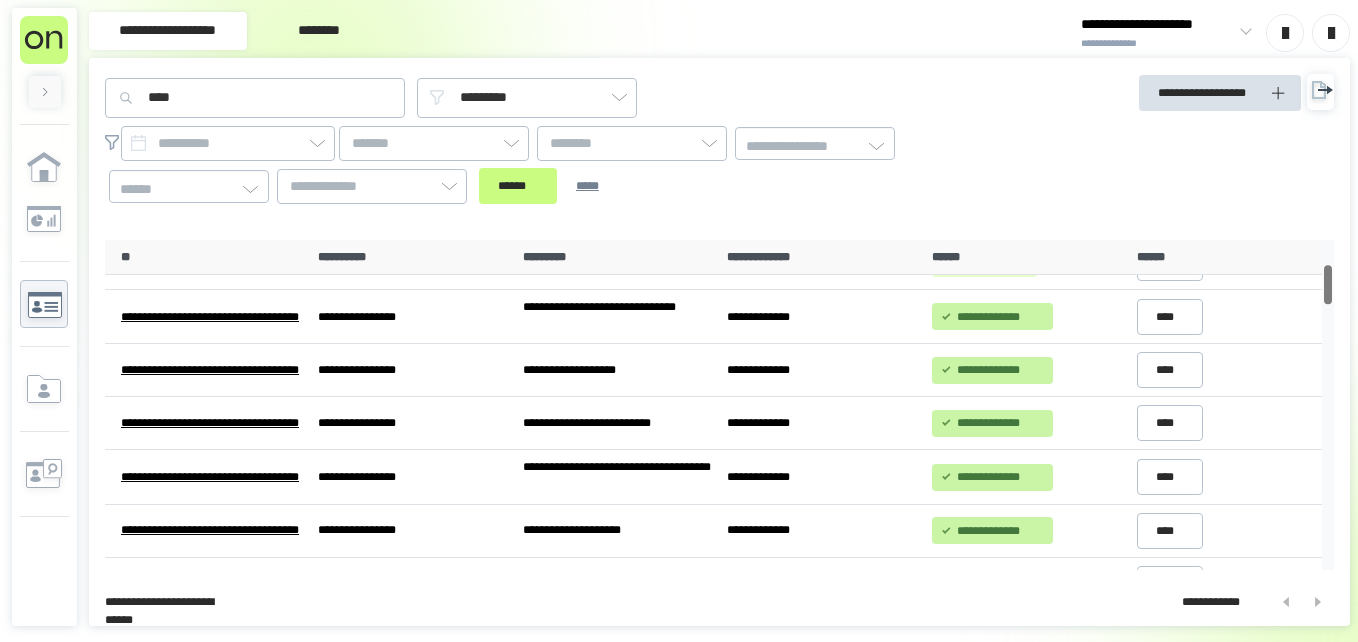 drag, startPoint x: 1329, startPoint y: 270, endPoint x: 1329, endPoint y: 293, distance: 23 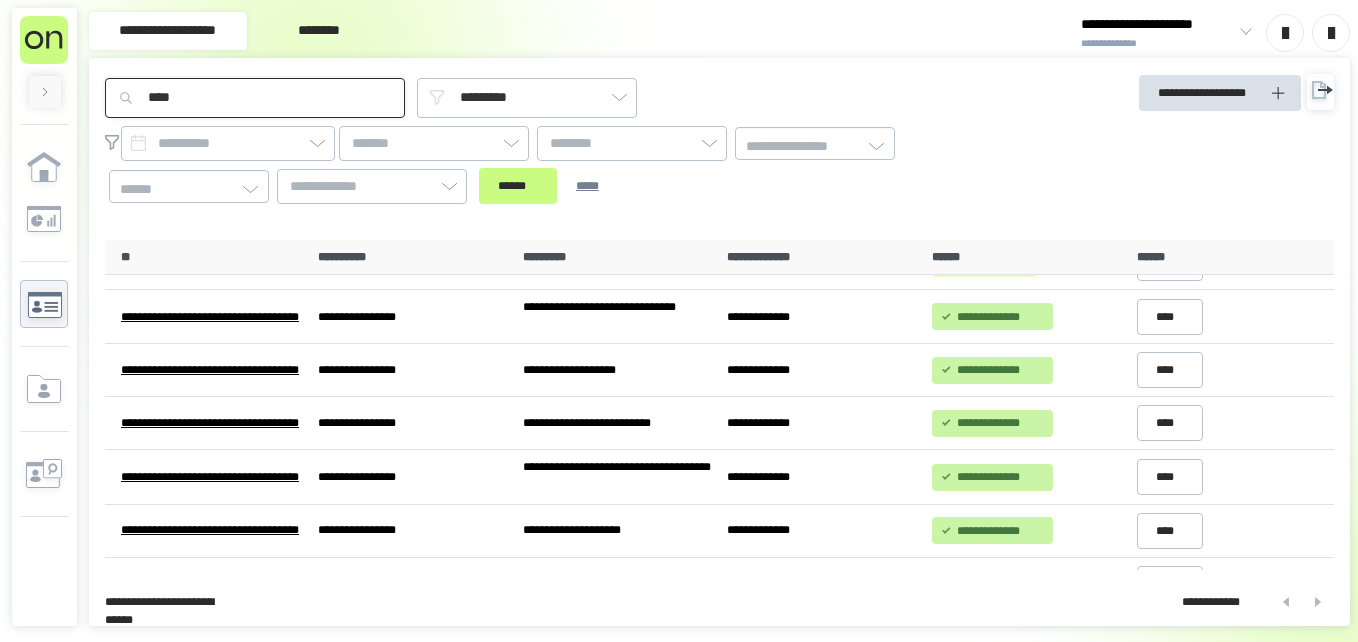 drag, startPoint x: 190, startPoint y: 98, endPoint x: 72, endPoint y: 118, distance: 119.682915 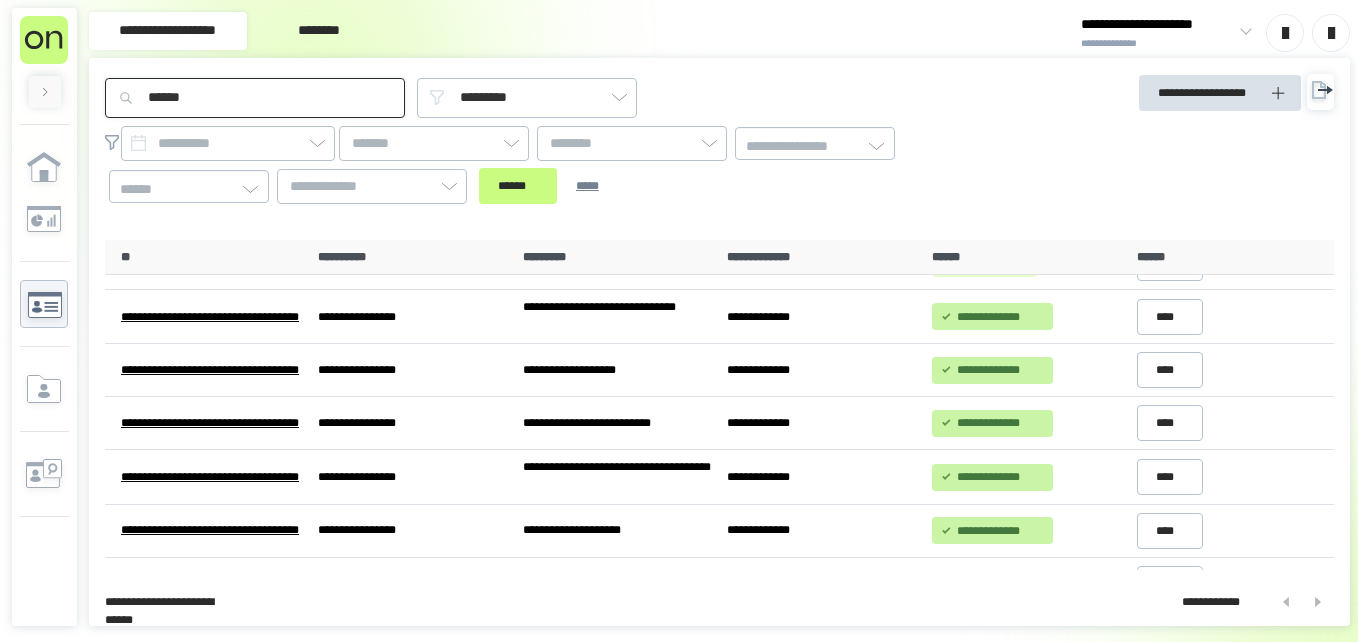 click on "******" at bounding box center (518, 186) 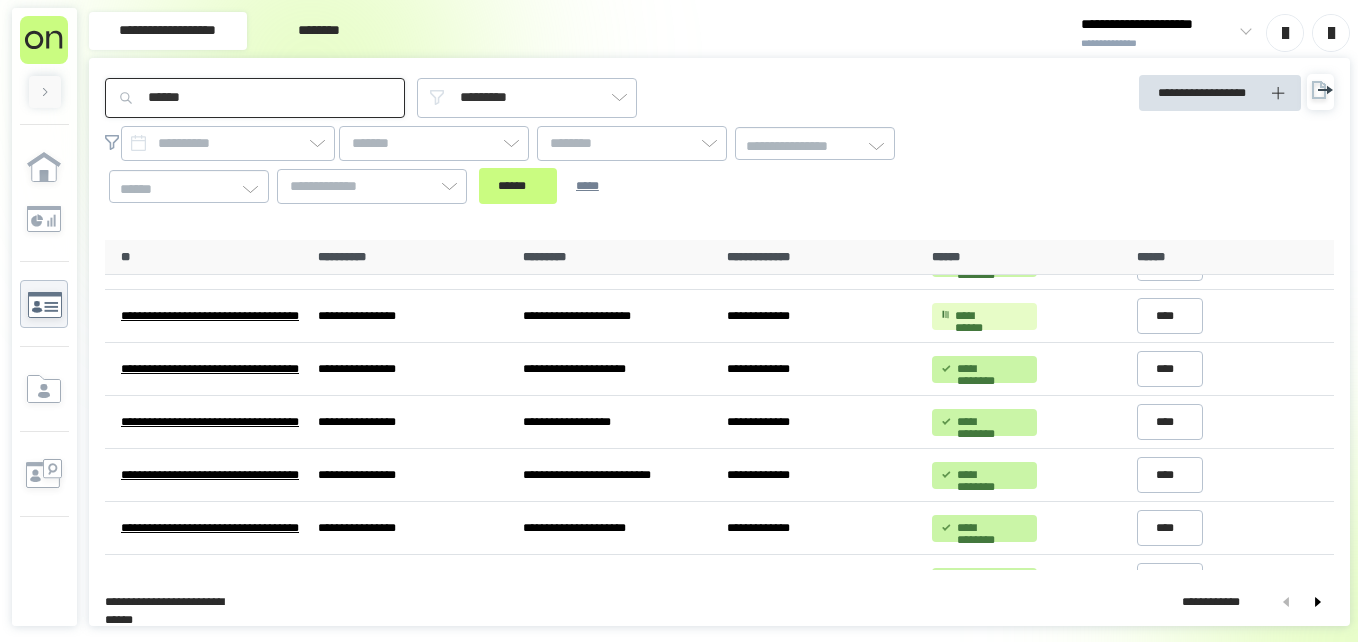 scroll, scrollTop: 198, scrollLeft: 0, axis: vertical 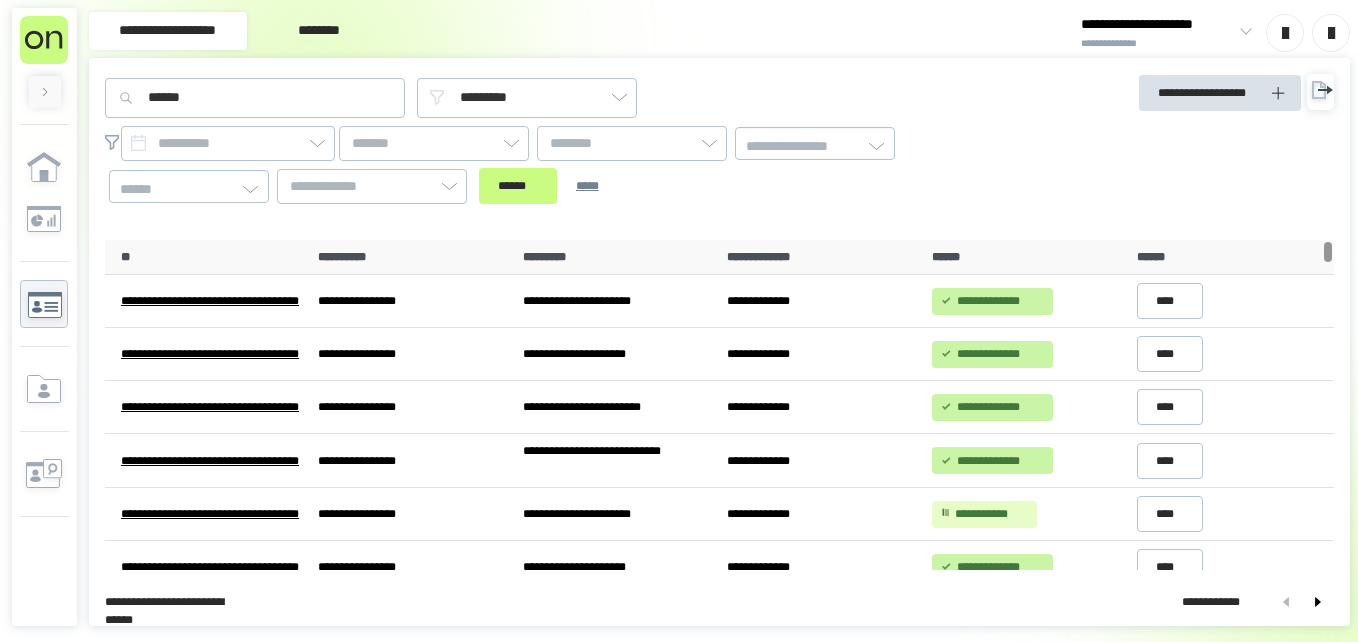 drag, startPoint x: 1328, startPoint y: 259, endPoint x: 1284, endPoint y: 142, distance: 125 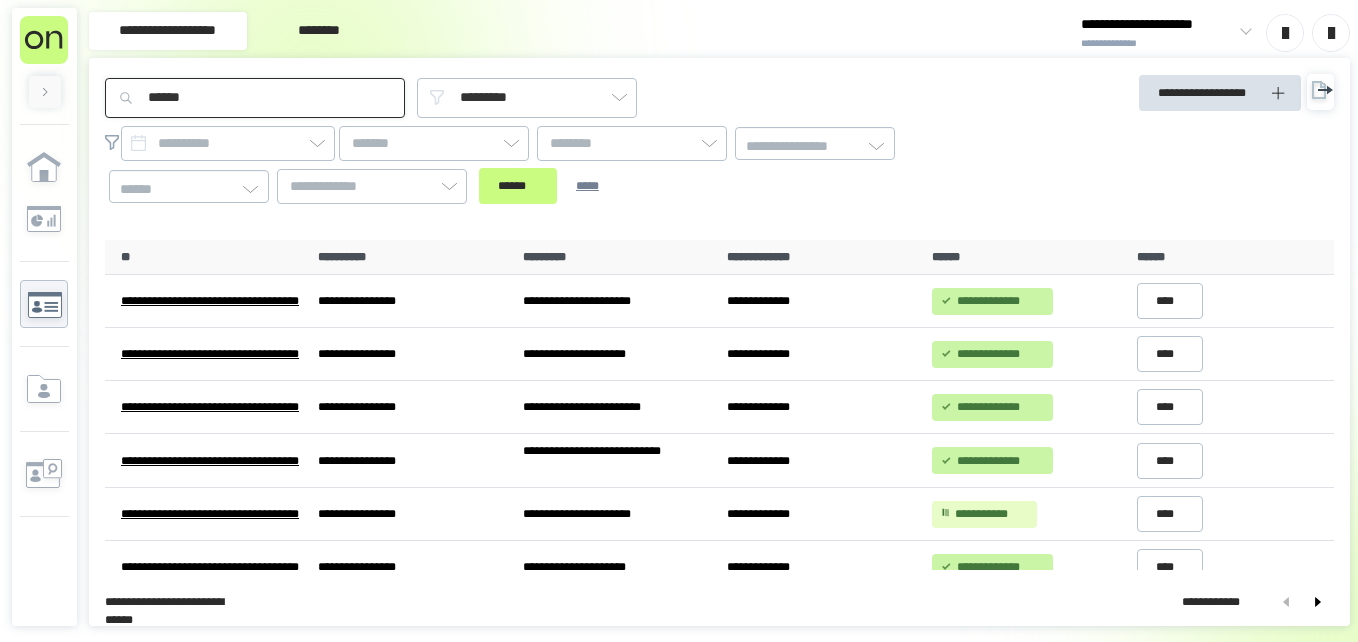 drag, startPoint x: 193, startPoint y: 103, endPoint x: 0, endPoint y: 82, distance: 194.13913 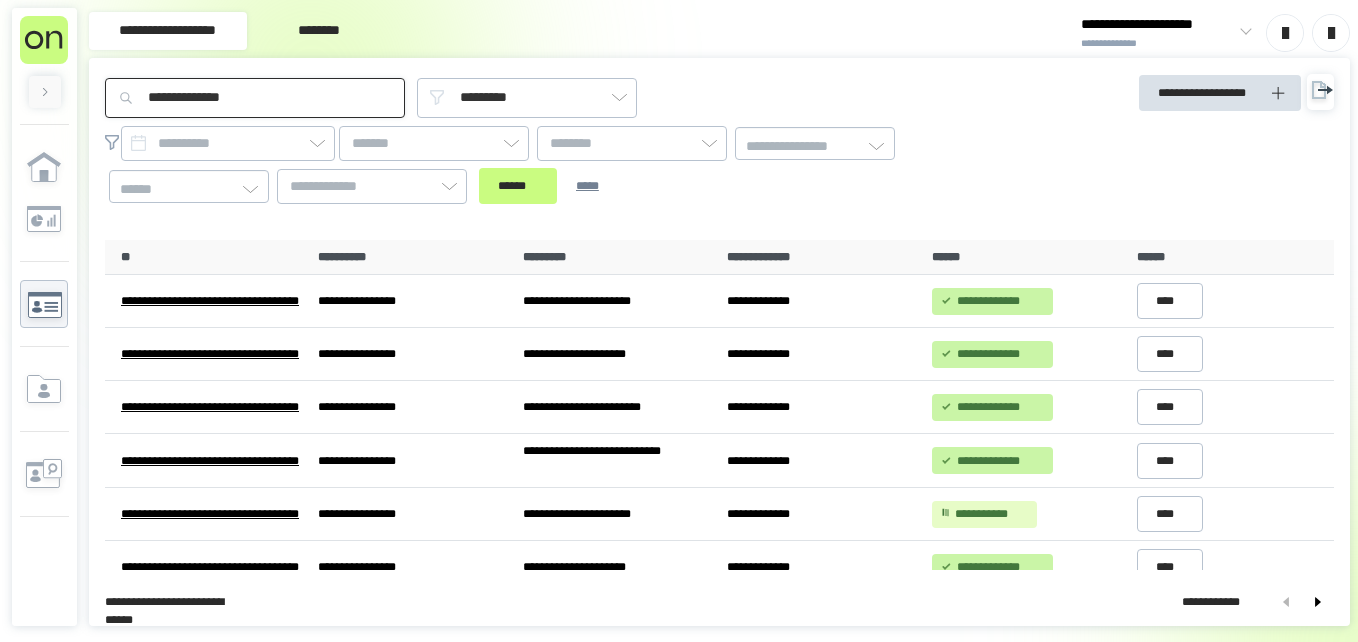 click on "******" at bounding box center [518, 186] 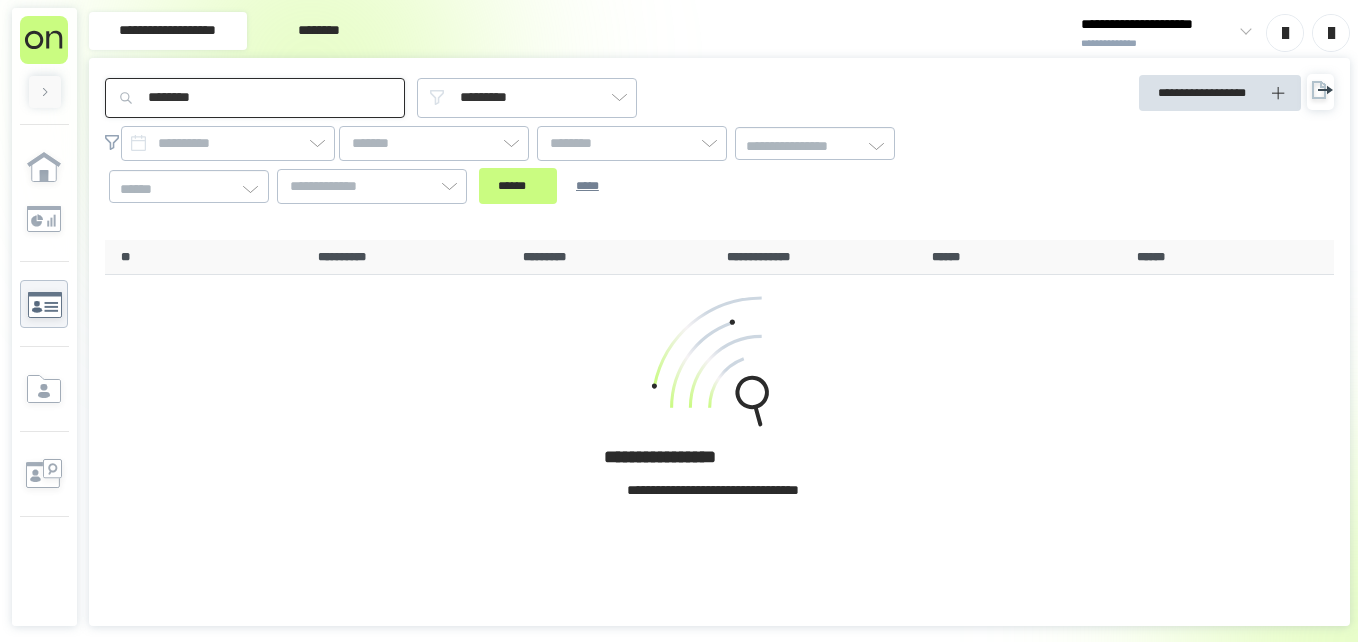 type on "*******" 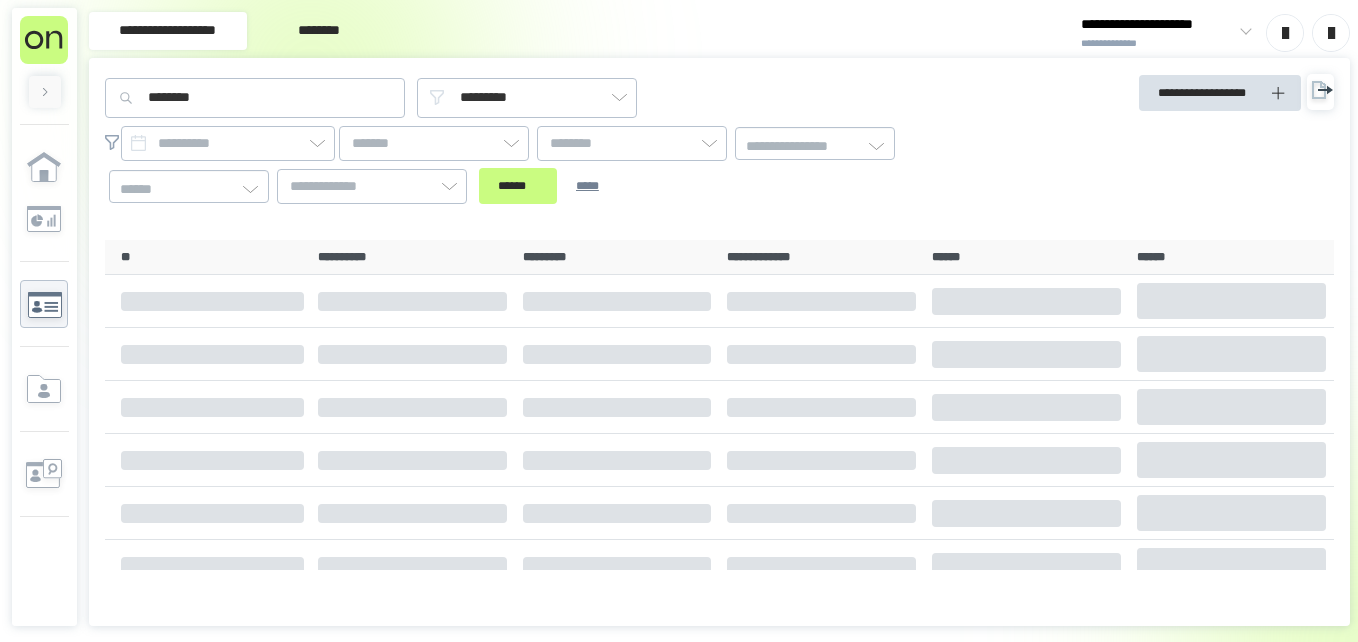 scroll, scrollTop: 0, scrollLeft: 0, axis: both 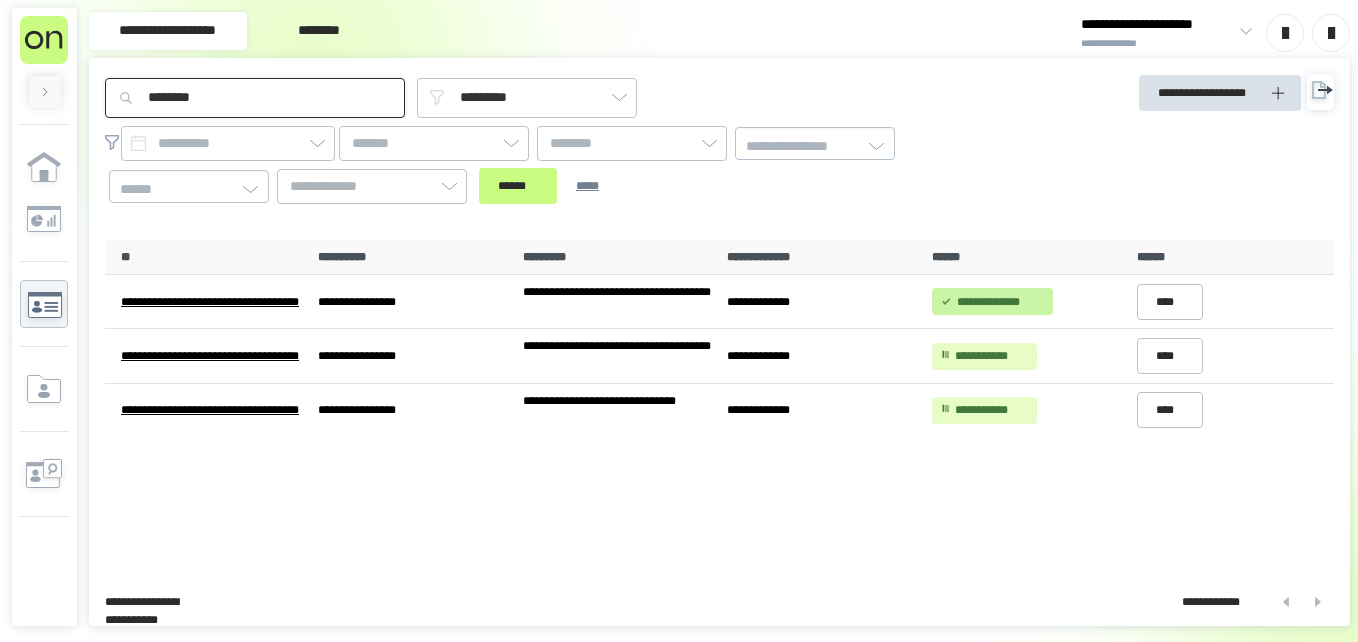 drag, startPoint x: 210, startPoint y: 106, endPoint x: 0, endPoint y: 104, distance: 210.00952 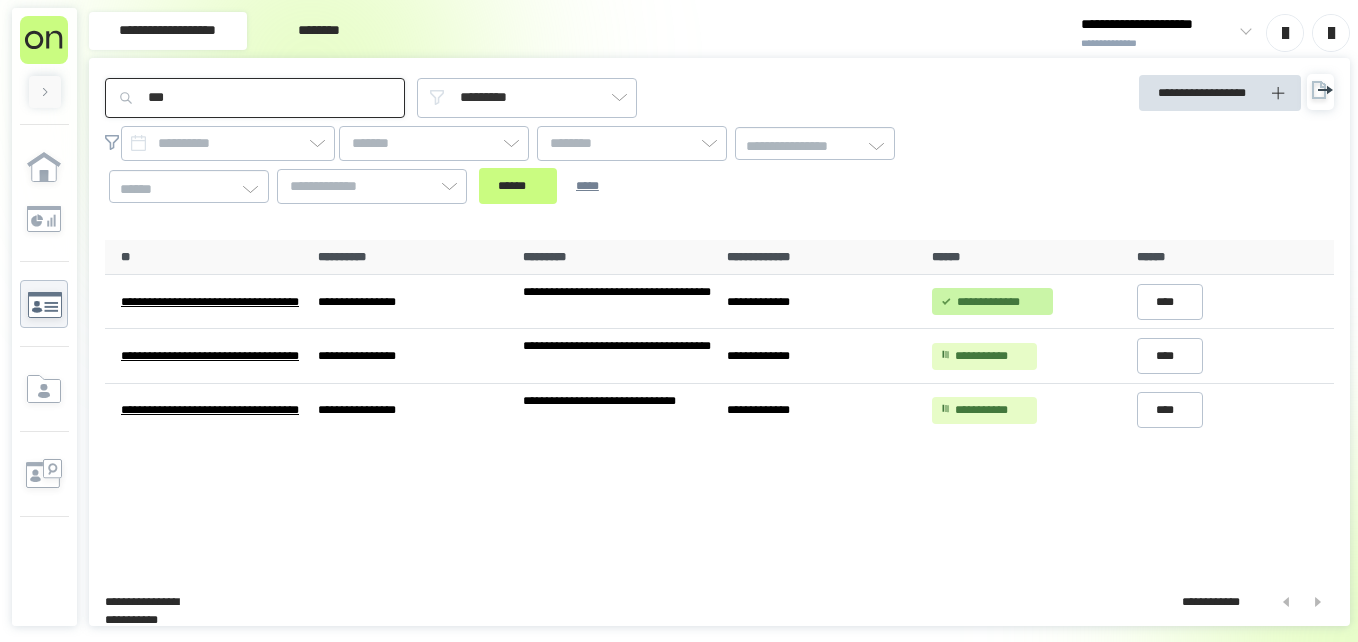 click on "******" at bounding box center (518, 186) 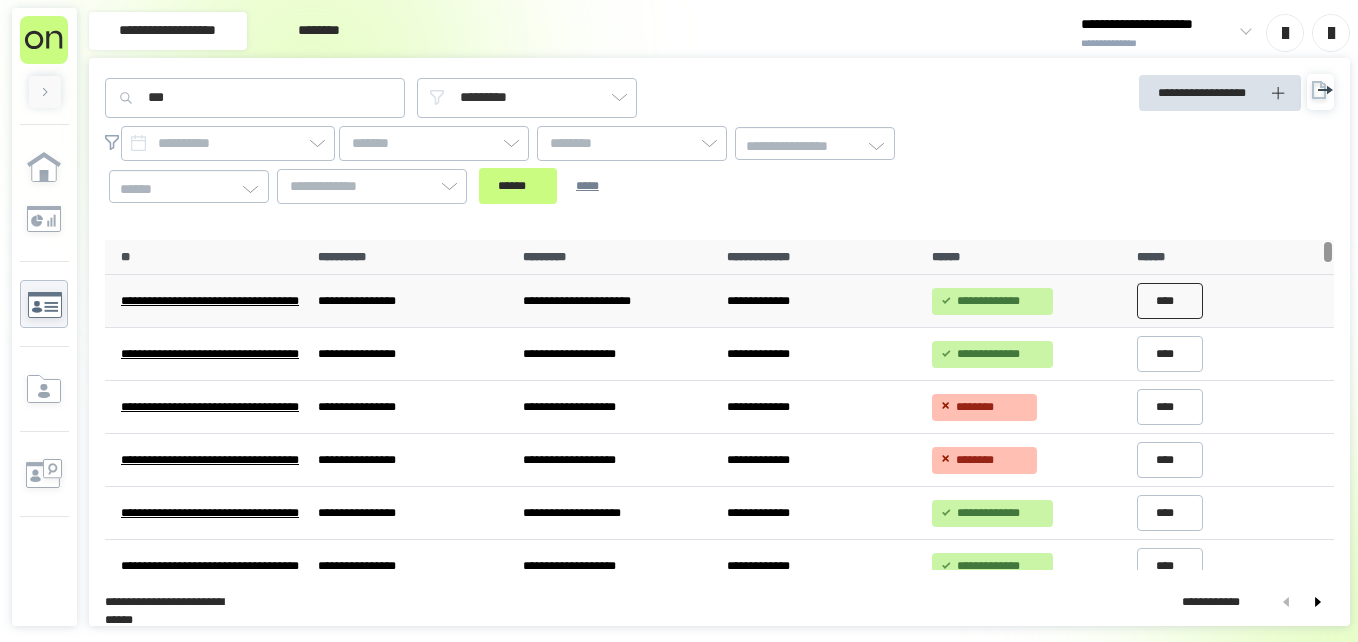 click on "****" at bounding box center [1170, 301] 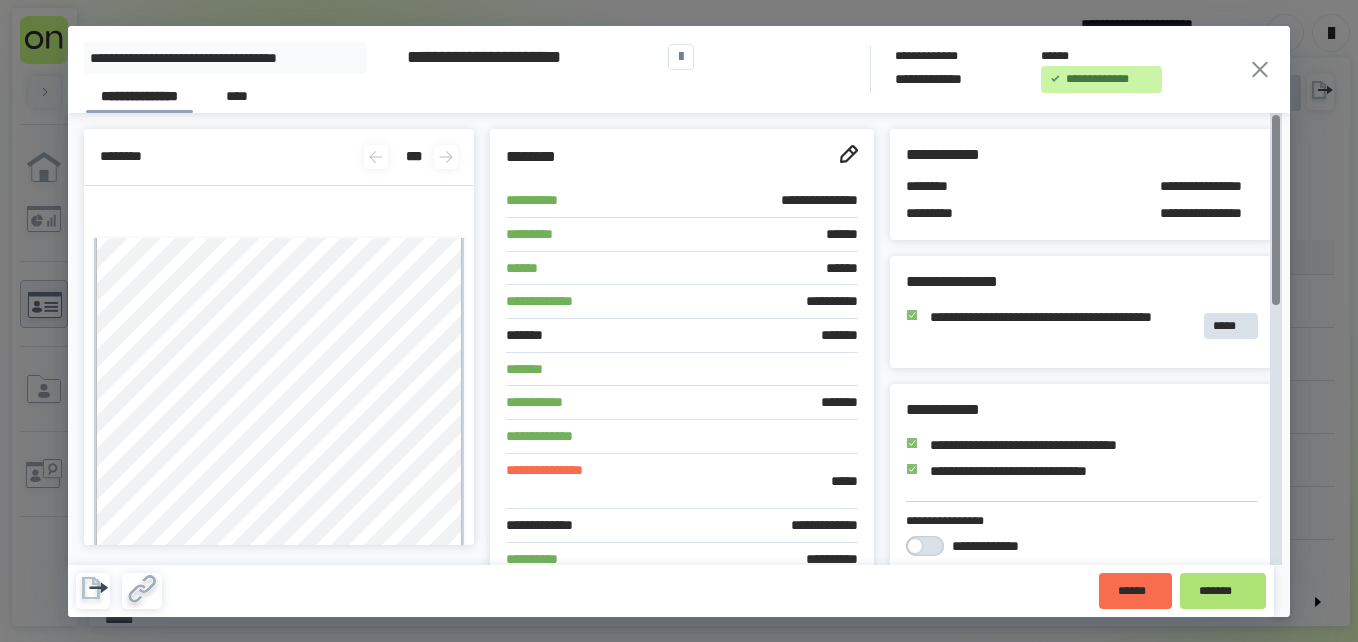 click on "*******" at bounding box center [1223, 591] 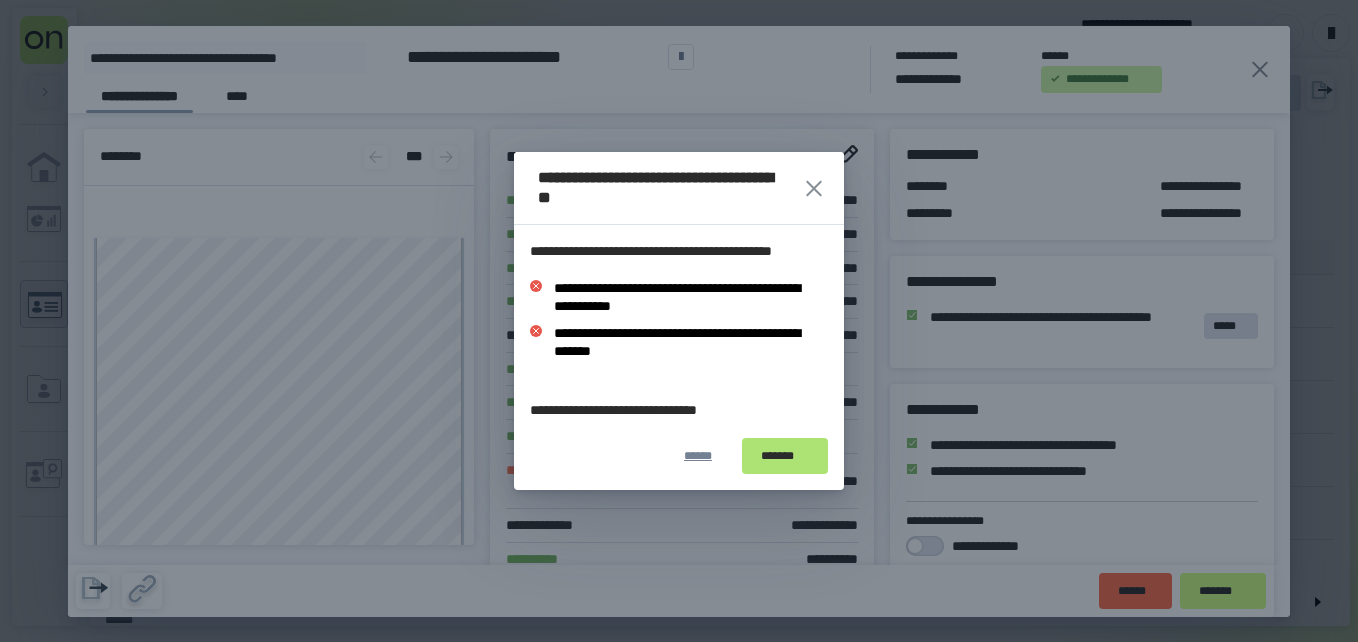 click on "*******" at bounding box center (785, 456) 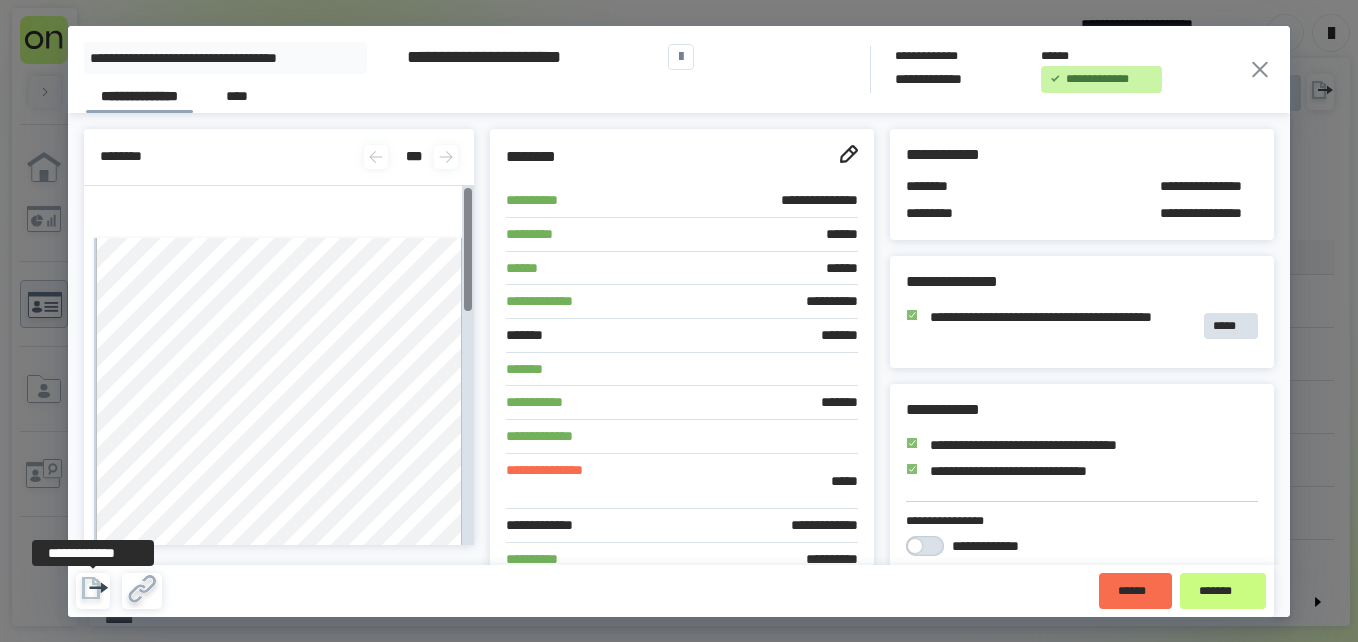click 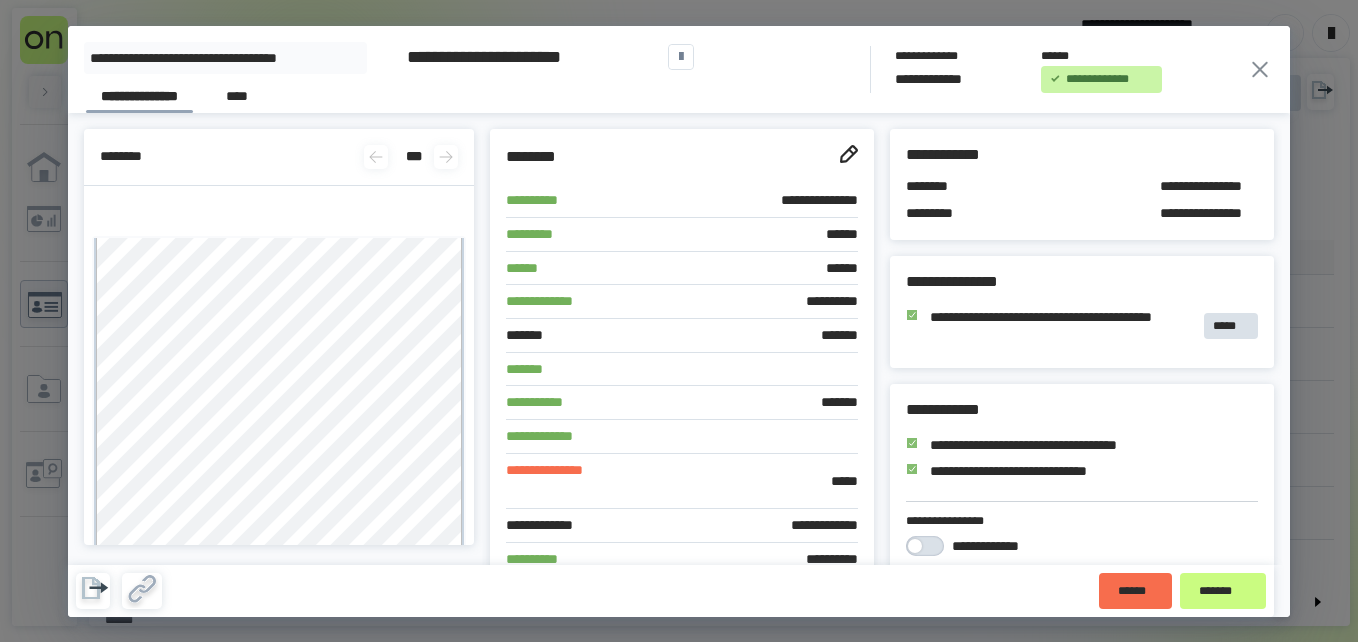 click 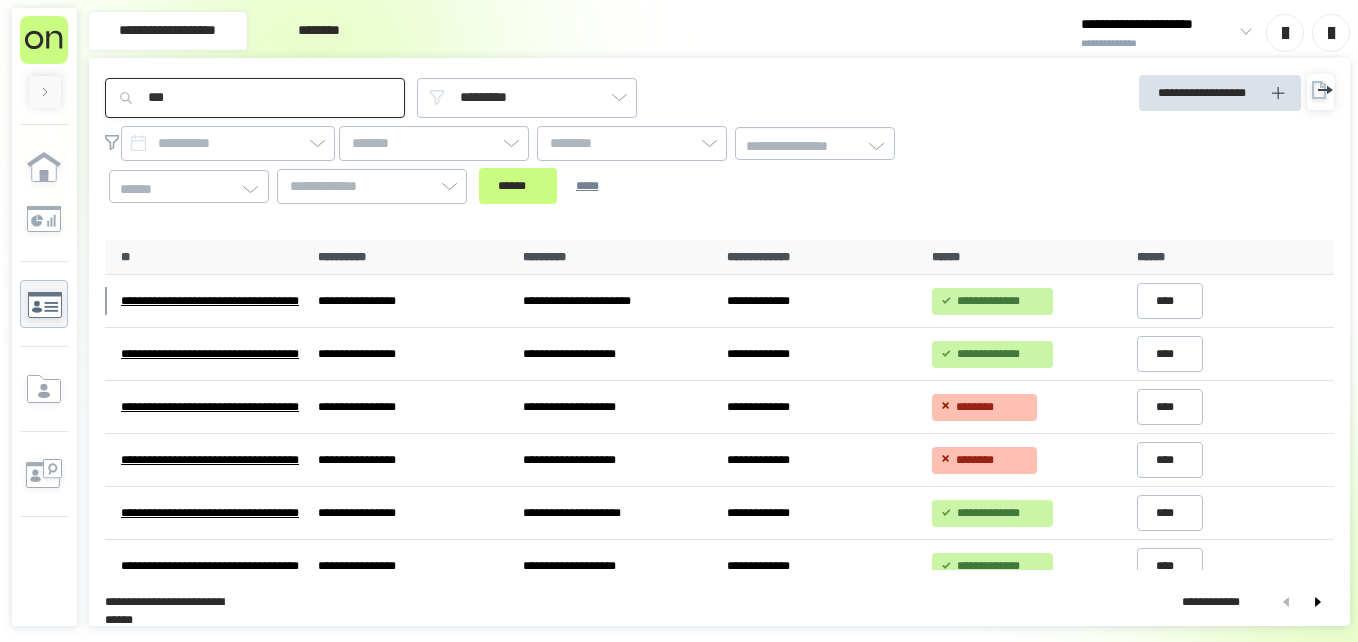 drag, startPoint x: 172, startPoint y: 98, endPoint x: 85, endPoint y: 103, distance: 87.14356 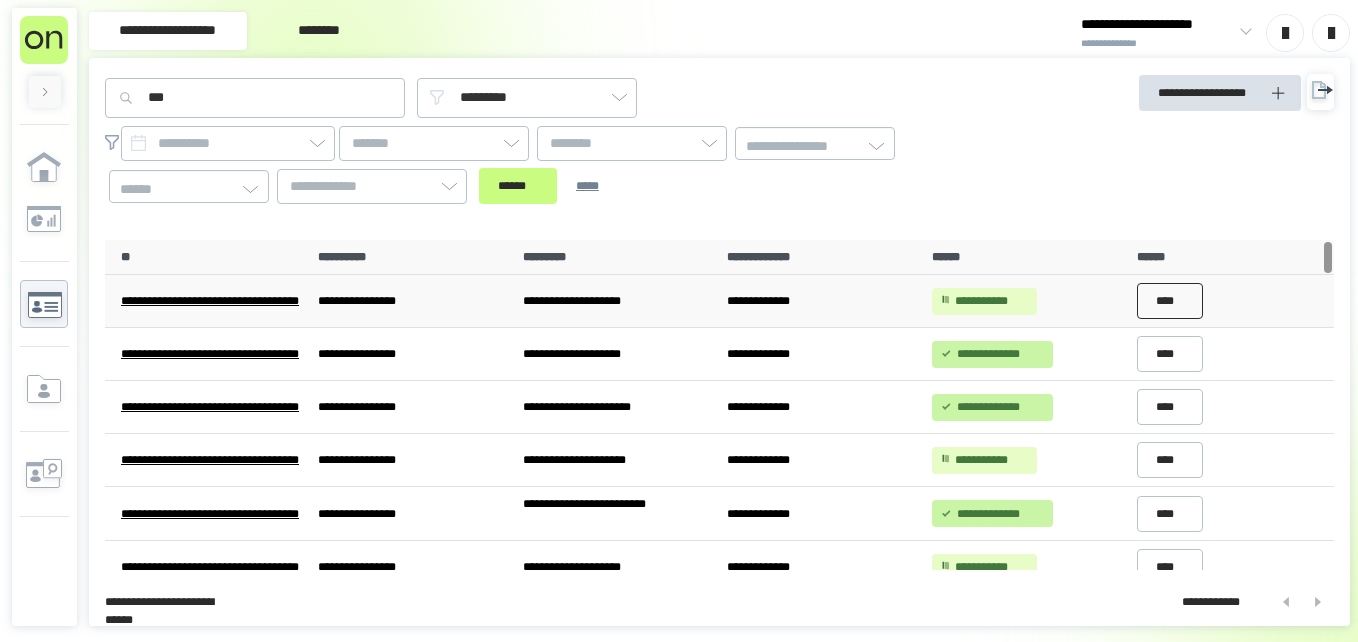 click on "****" at bounding box center (1170, 301) 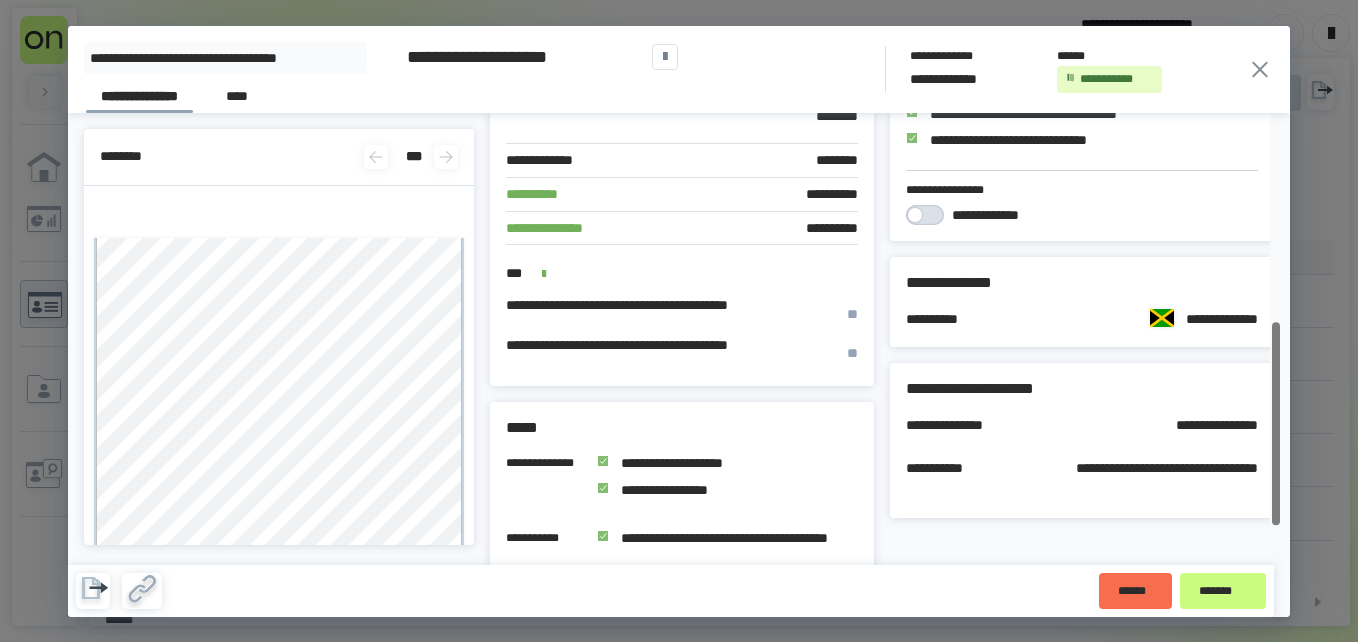 scroll, scrollTop: 547, scrollLeft: 0, axis: vertical 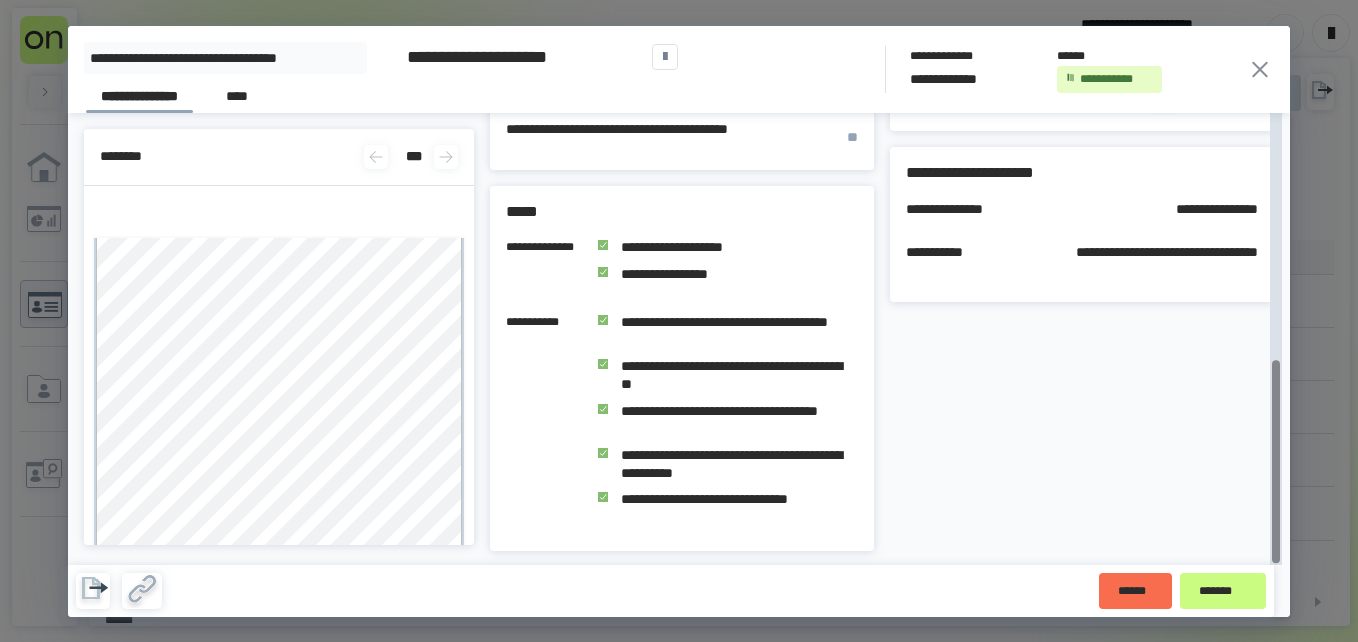 drag, startPoint x: 1279, startPoint y: 215, endPoint x: 1311, endPoint y: 542, distance: 328.562 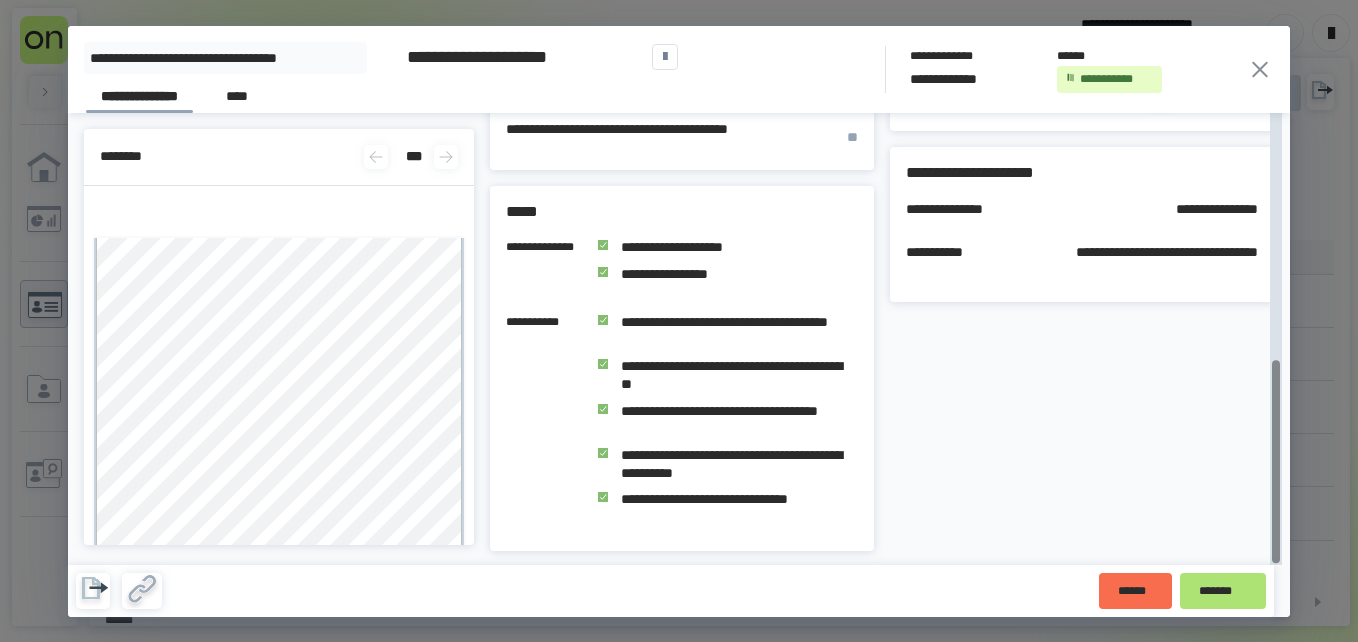 click on "*******" at bounding box center (1223, 591) 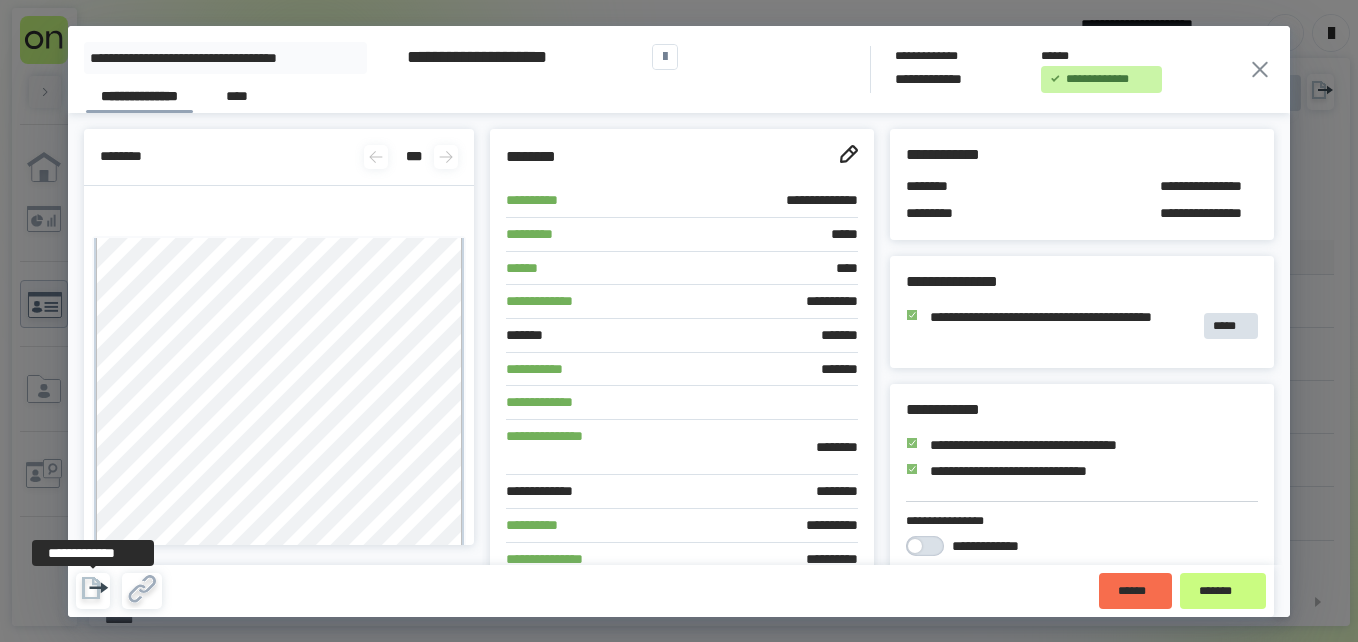 click 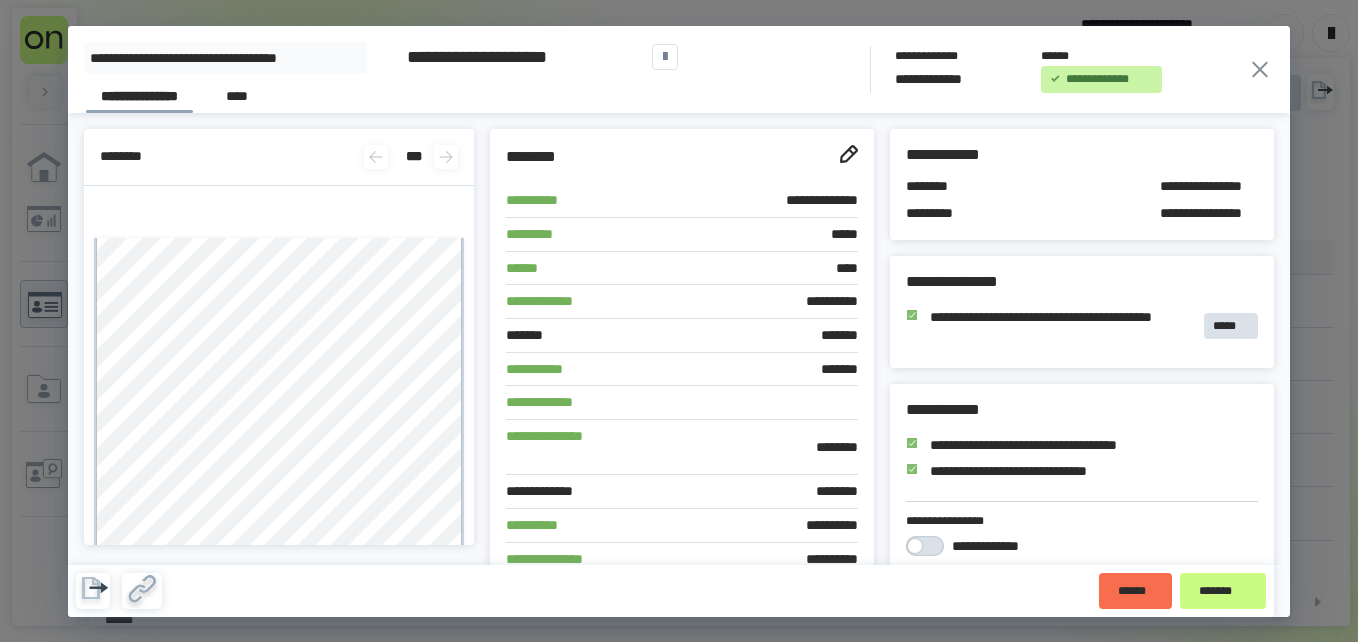 click 